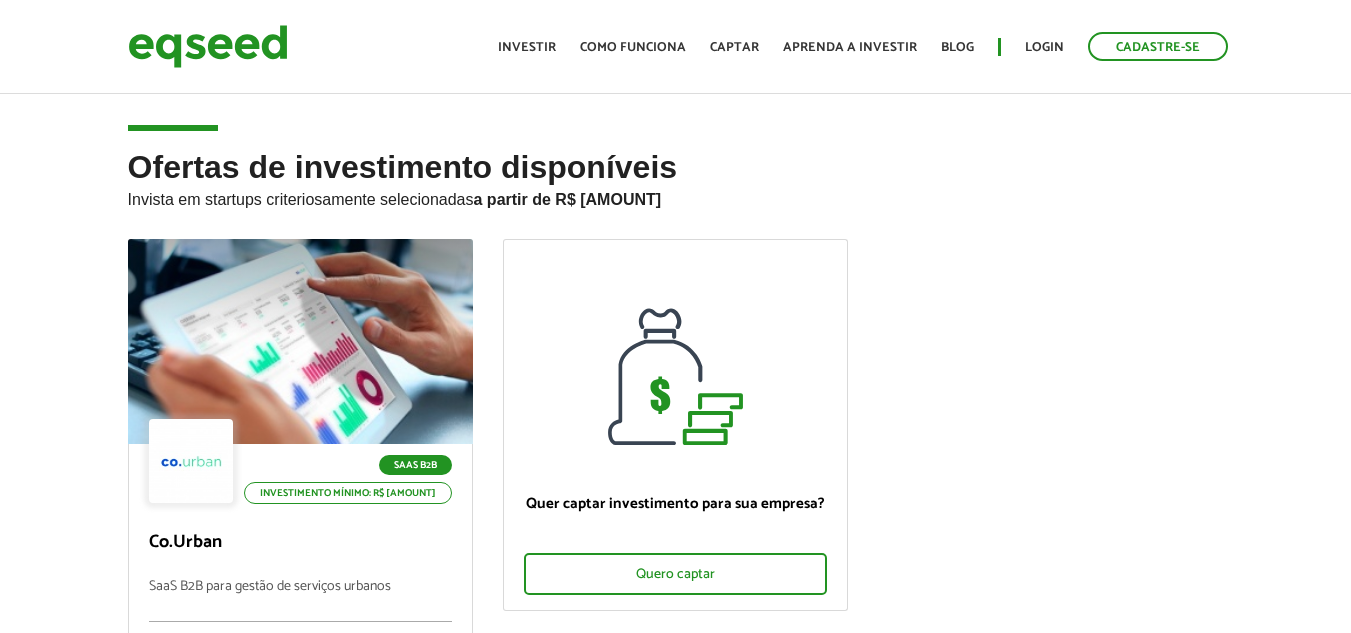 scroll, scrollTop: 0, scrollLeft: 0, axis: both 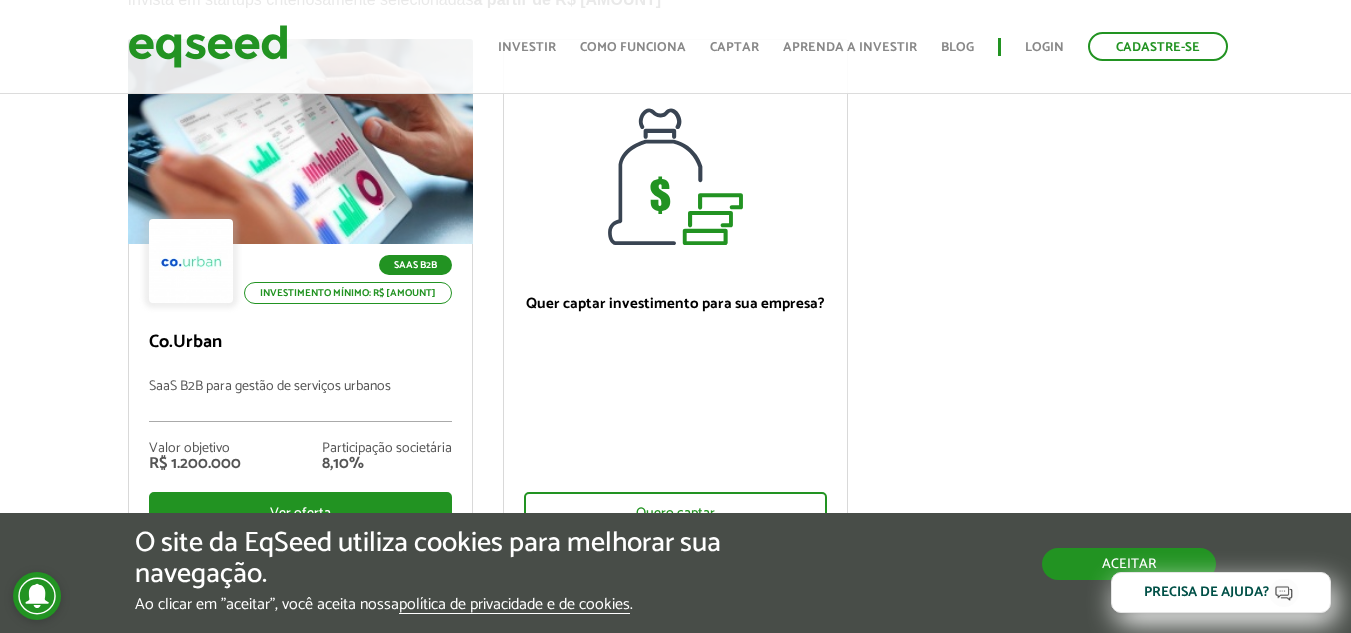 click on "Aceitar" at bounding box center [1129, 564] 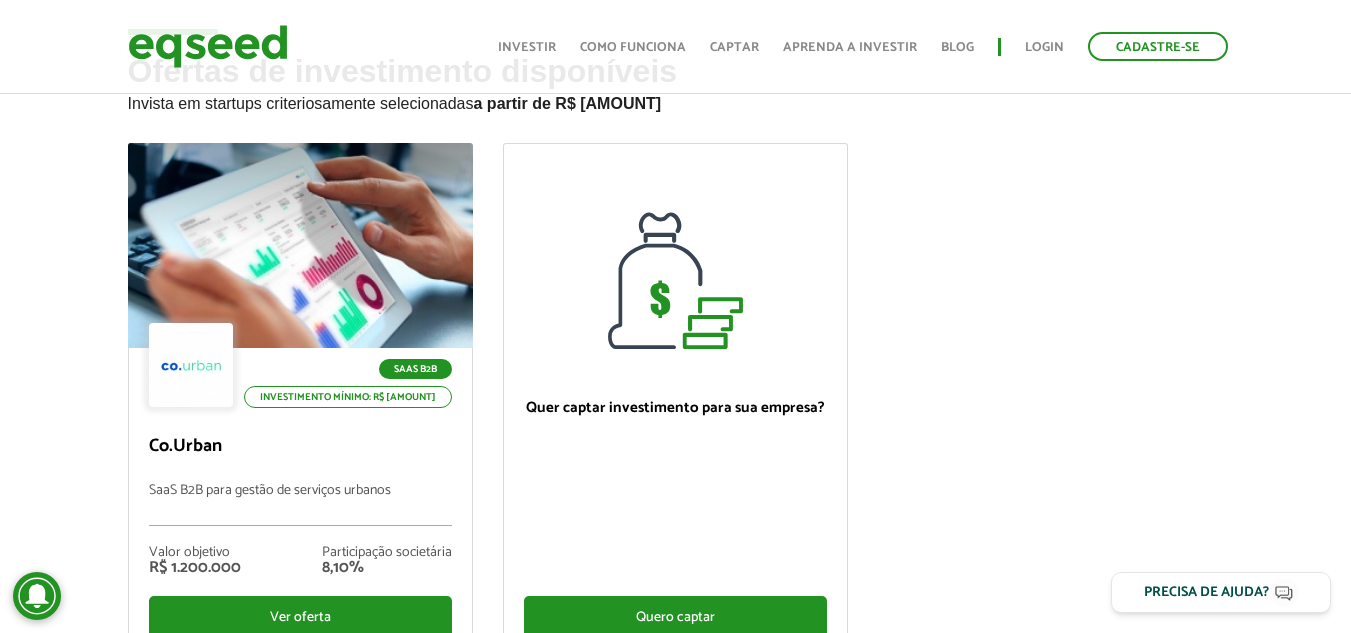 scroll, scrollTop: 200, scrollLeft: 0, axis: vertical 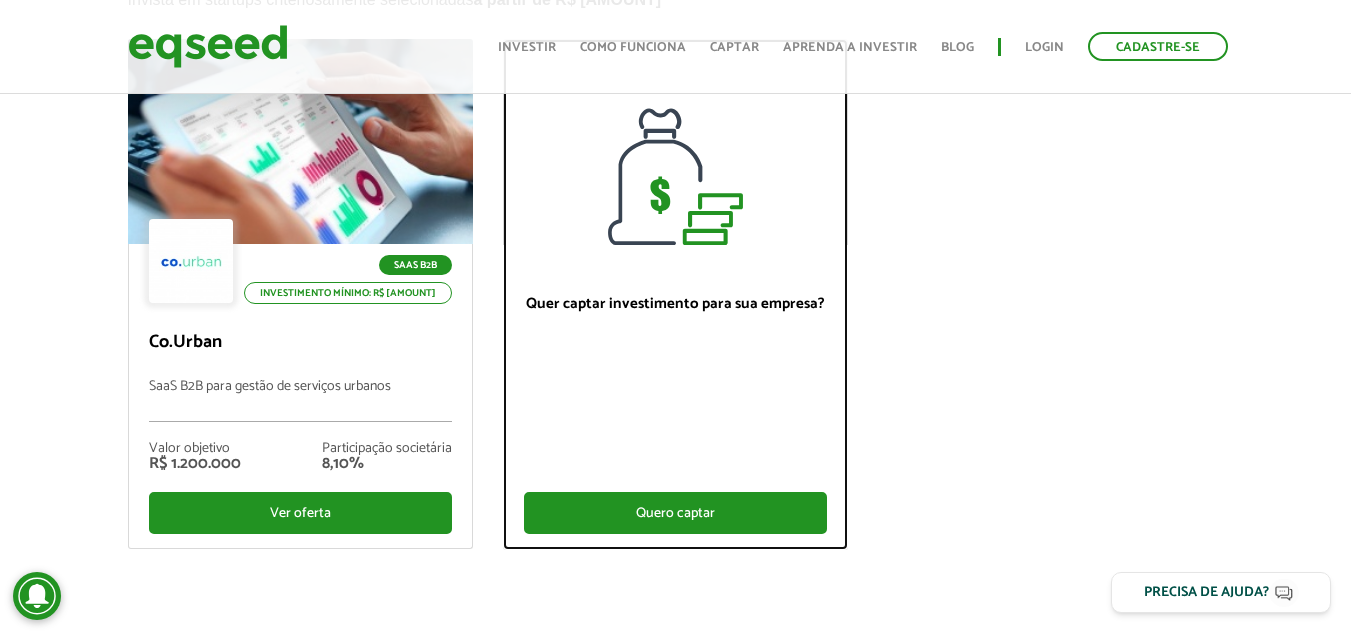 click on "Quero captar" at bounding box center [675, 513] 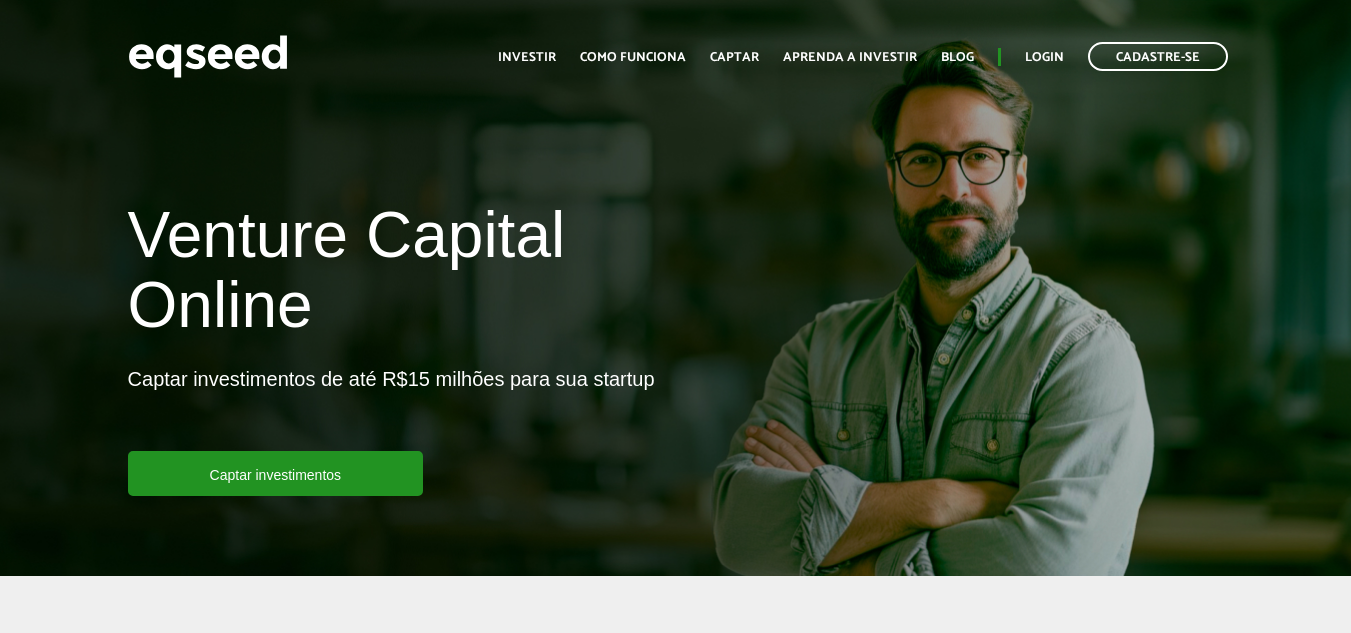 scroll, scrollTop: 0, scrollLeft: 0, axis: both 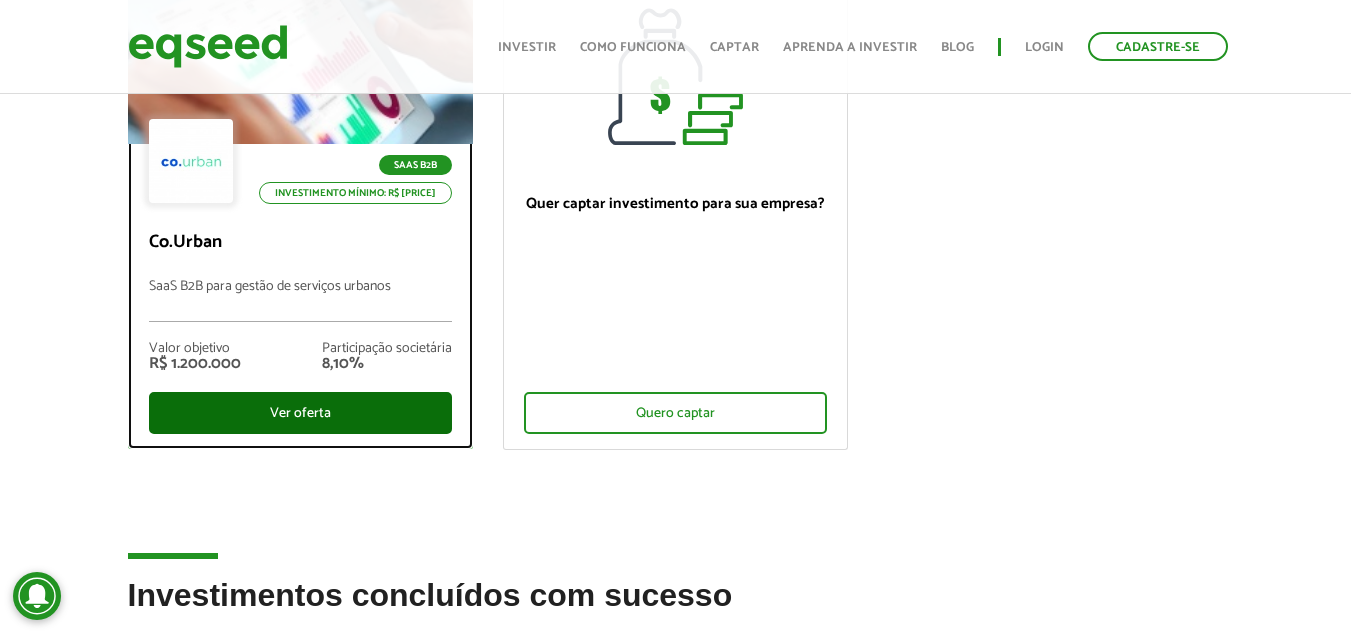 click on "Ver oferta" at bounding box center [300, 413] 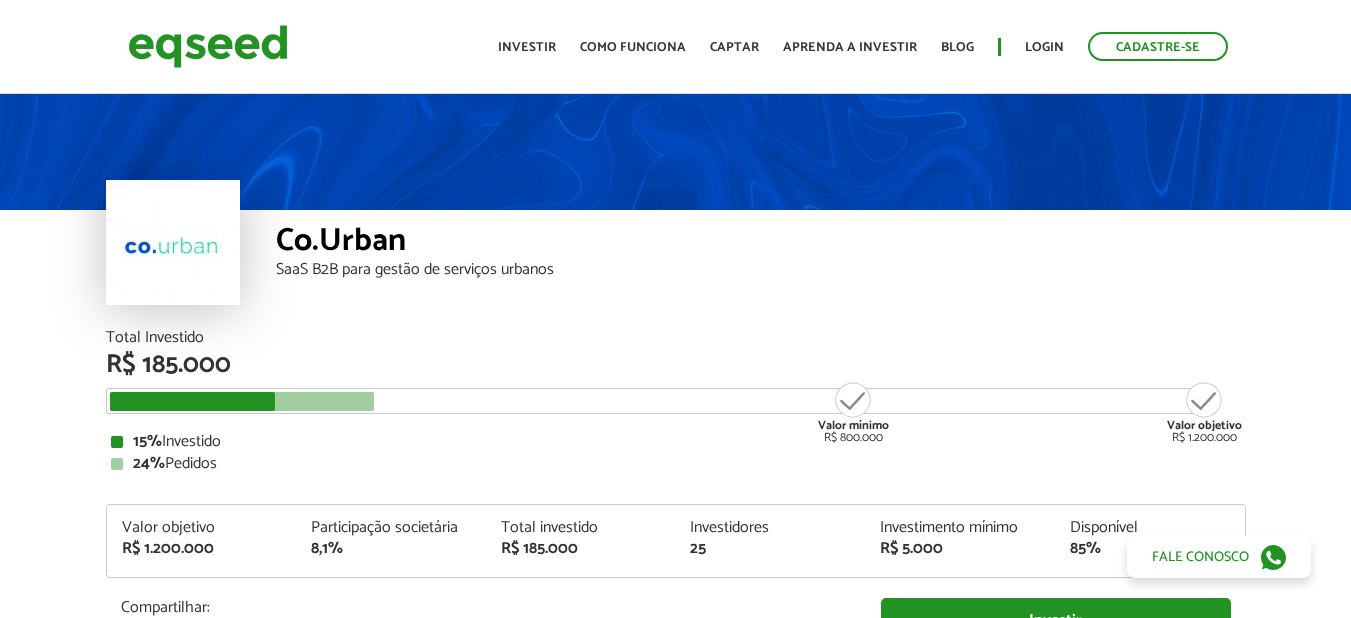 scroll, scrollTop: 0, scrollLeft: 0, axis: both 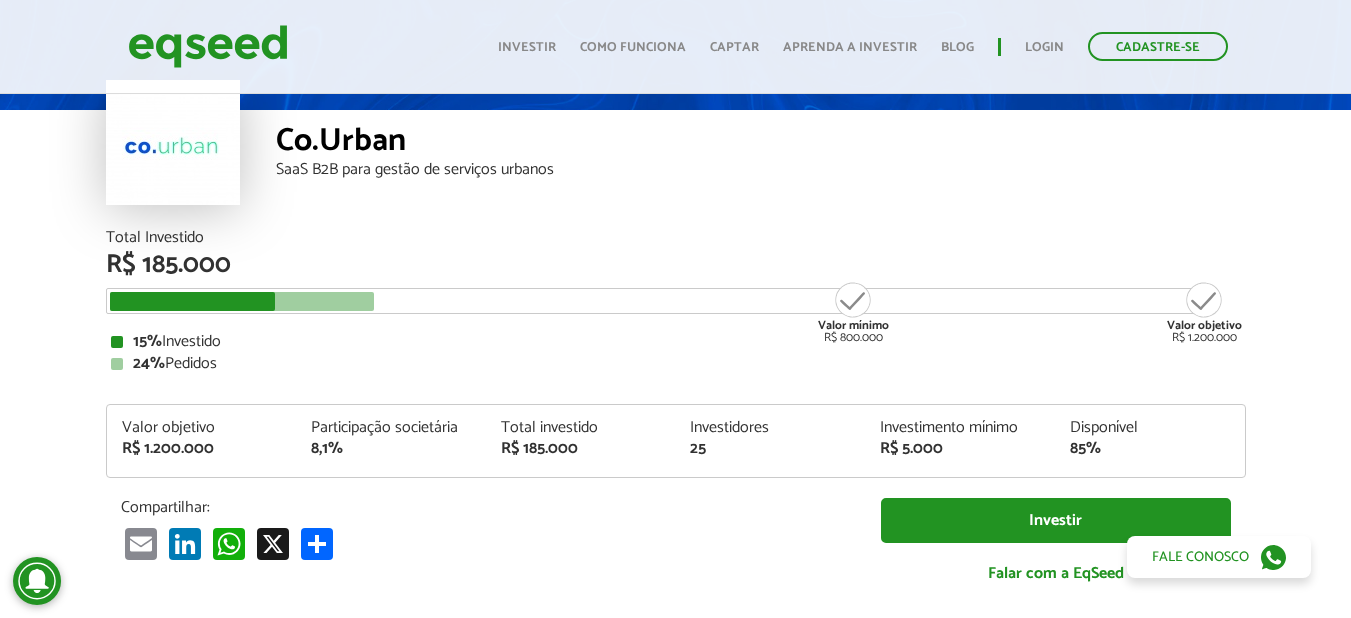 click on "24%  Pedidos" at bounding box center (676, 364) 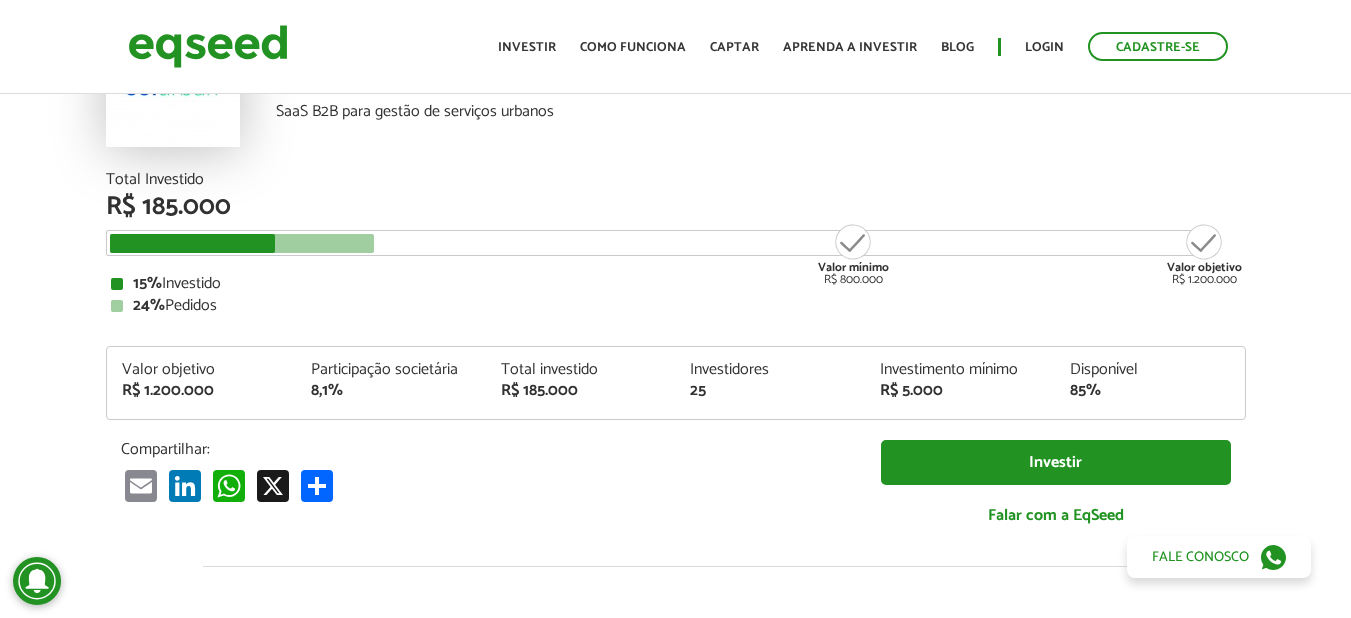 scroll, scrollTop: 400, scrollLeft: 0, axis: vertical 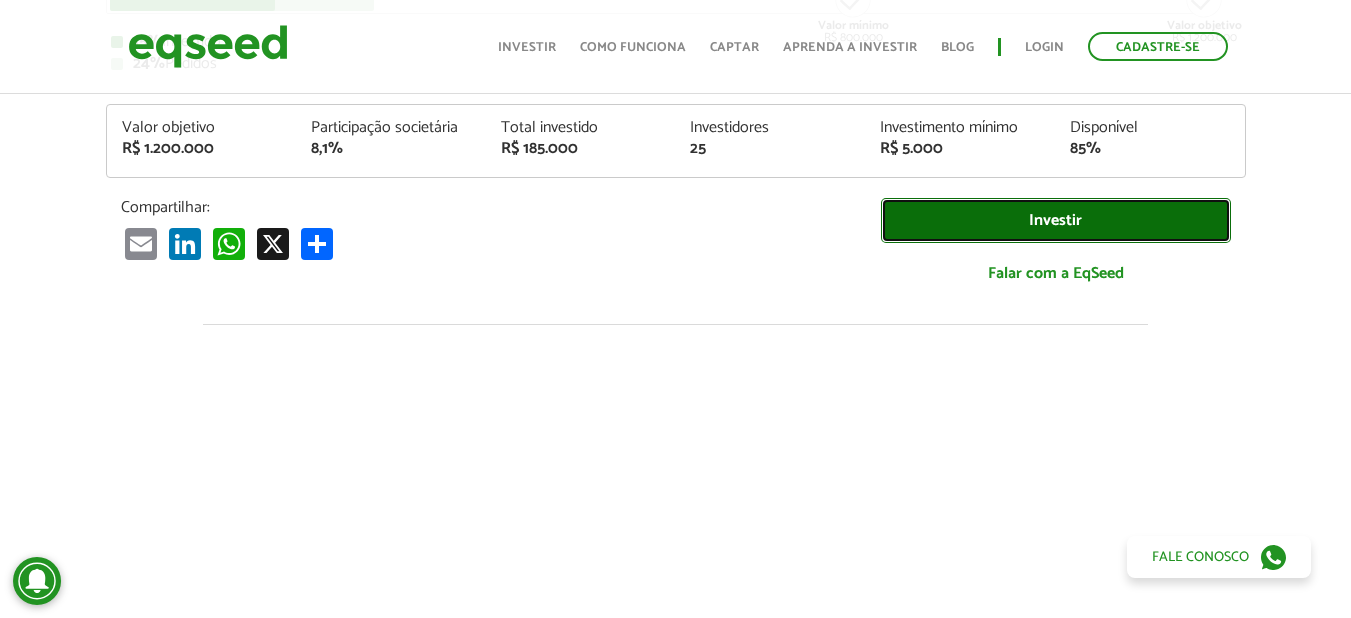 click on "Investir" at bounding box center [1056, 220] 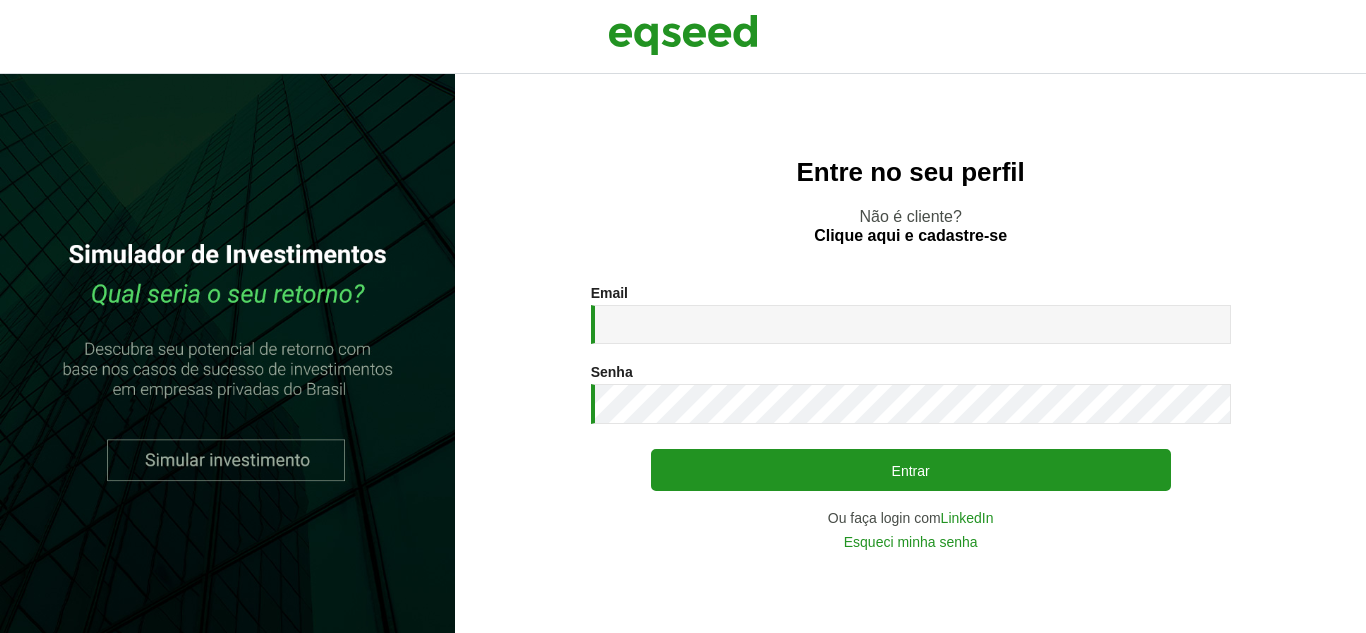 scroll, scrollTop: 0, scrollLeft: 0, axis: both 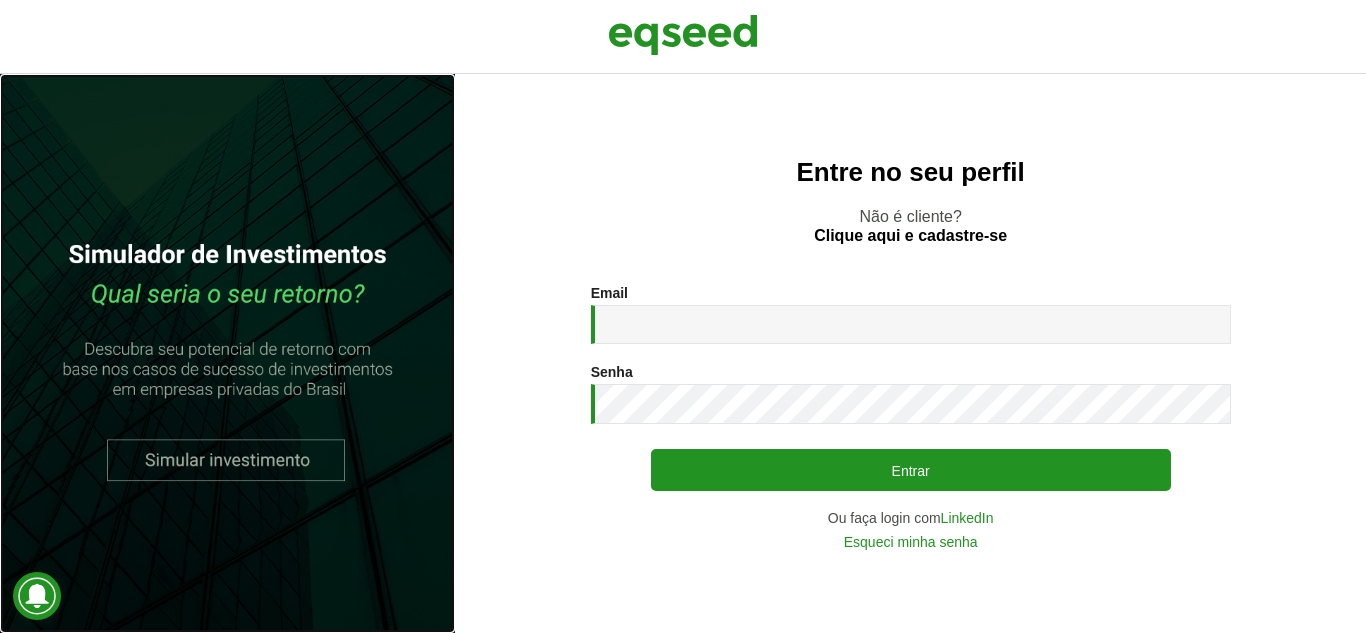 click at bounding box center (227, 353) 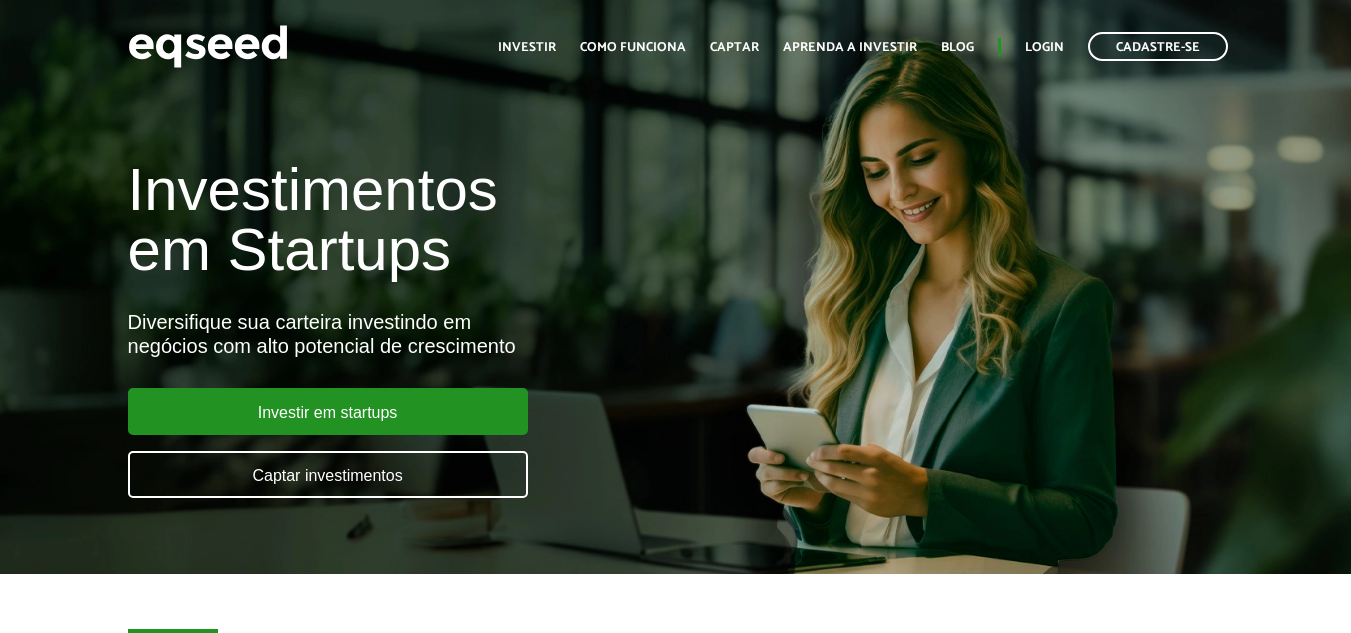 scroll, scrollTop: 0, scrollLeft: 0, axis: both 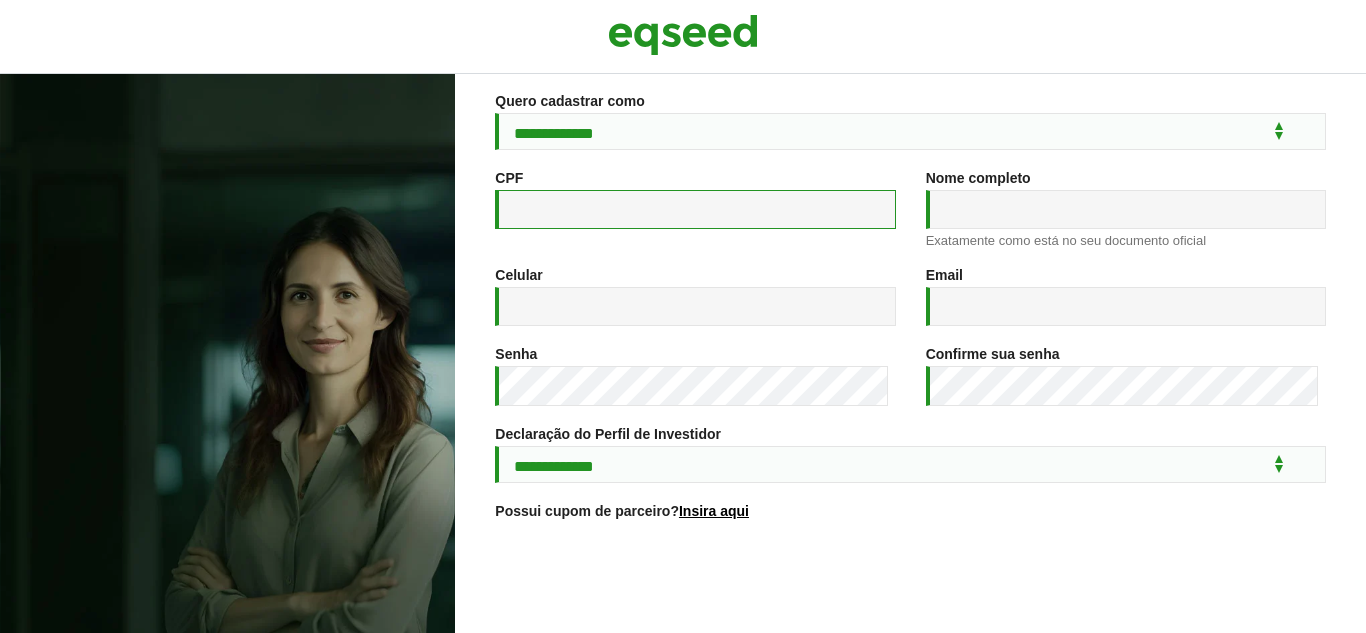 click on "CPF  *" at bounding box center [695, 209] 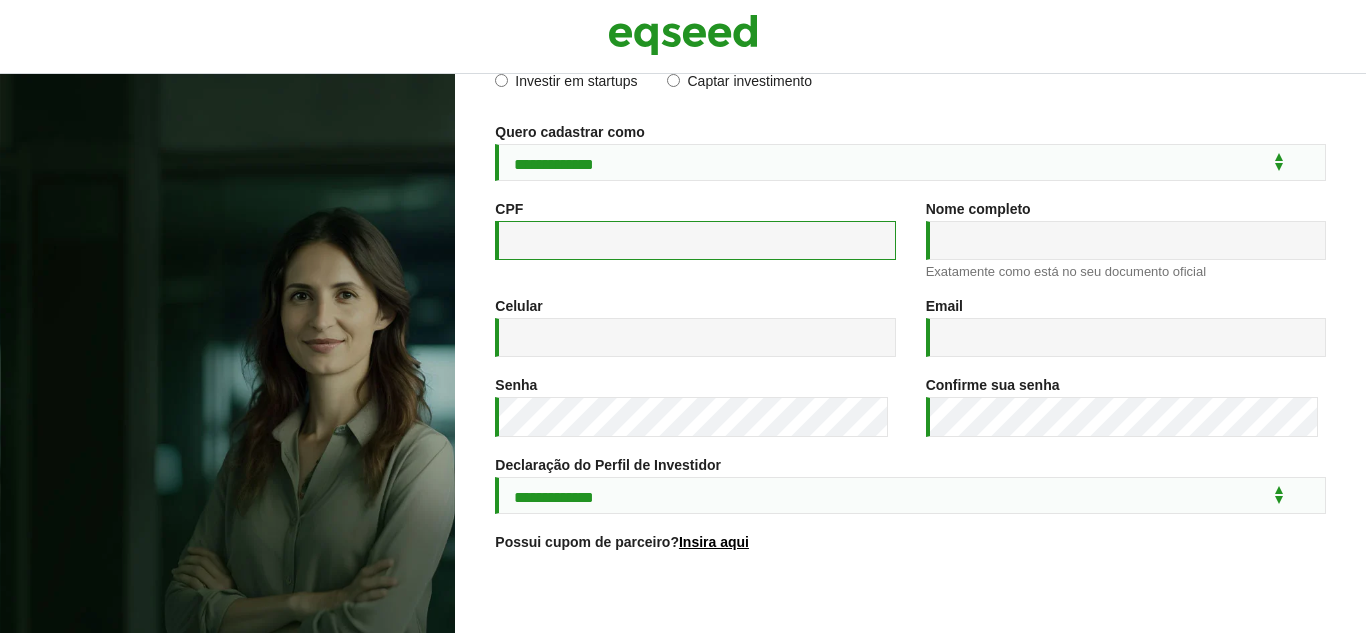 scroll, scrollTop: 0, scrollLeft: 0, axis: both 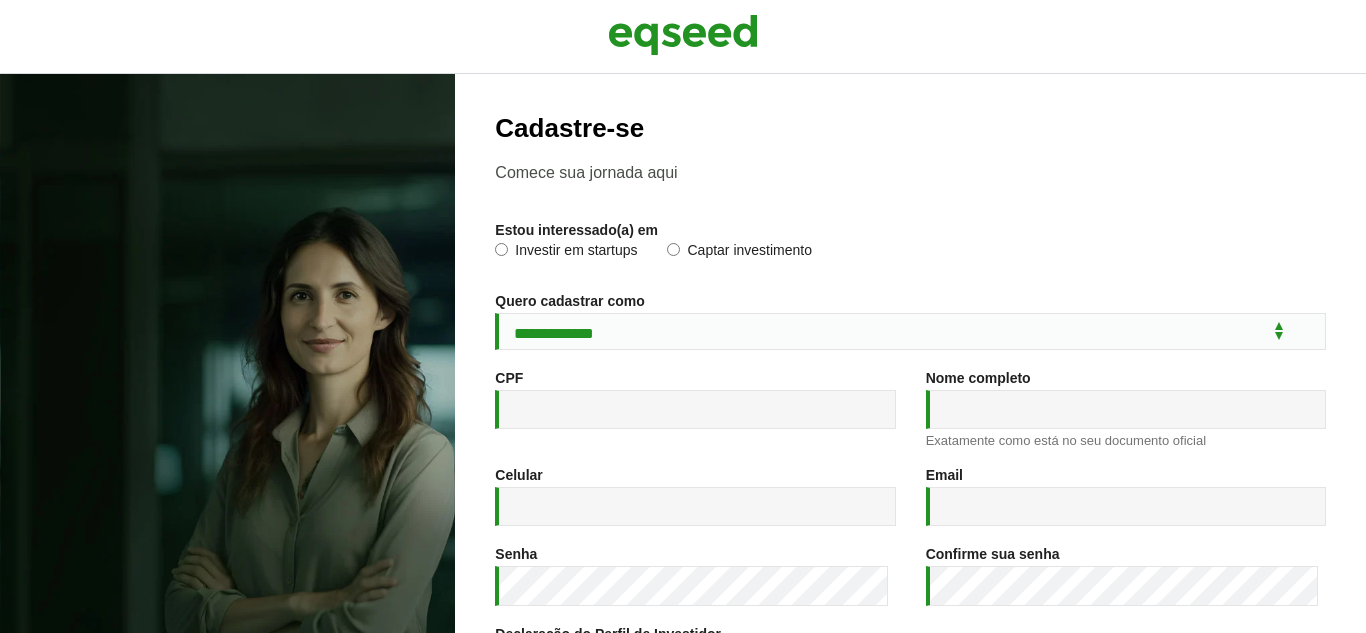 click on "Captar investimento" at bounding box center [739, 253] 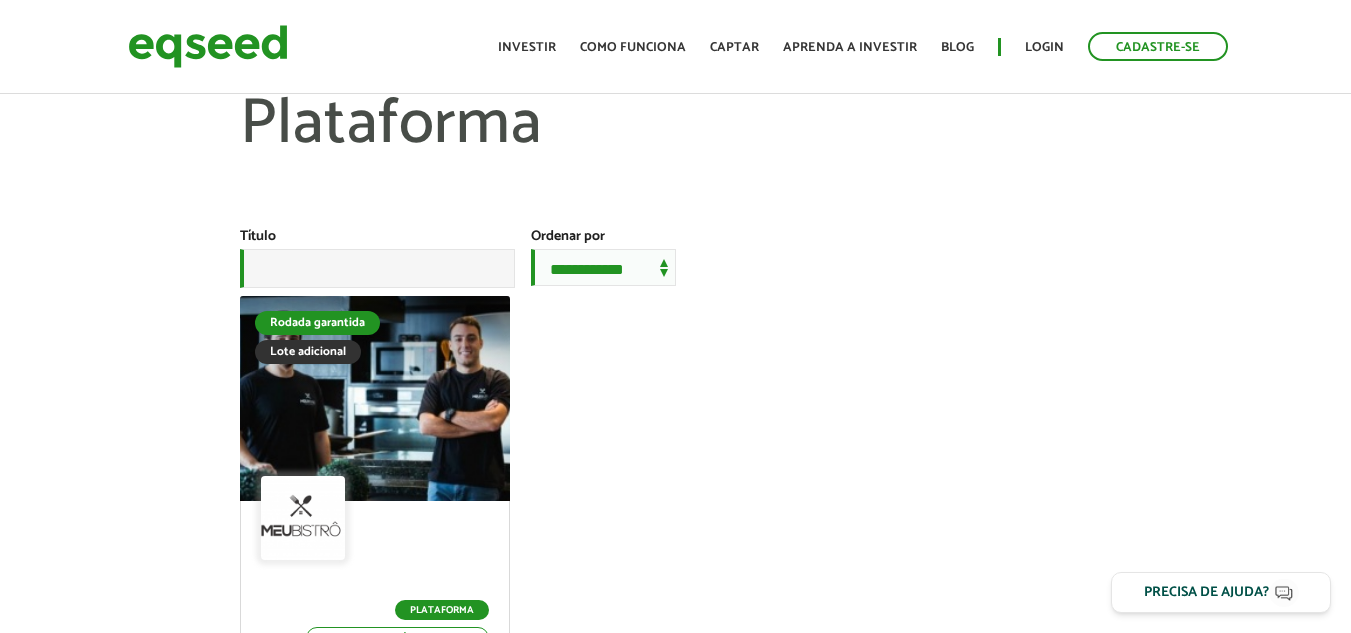 scroll, scrollTop: 0, scrollLeft: 0, axis: both 